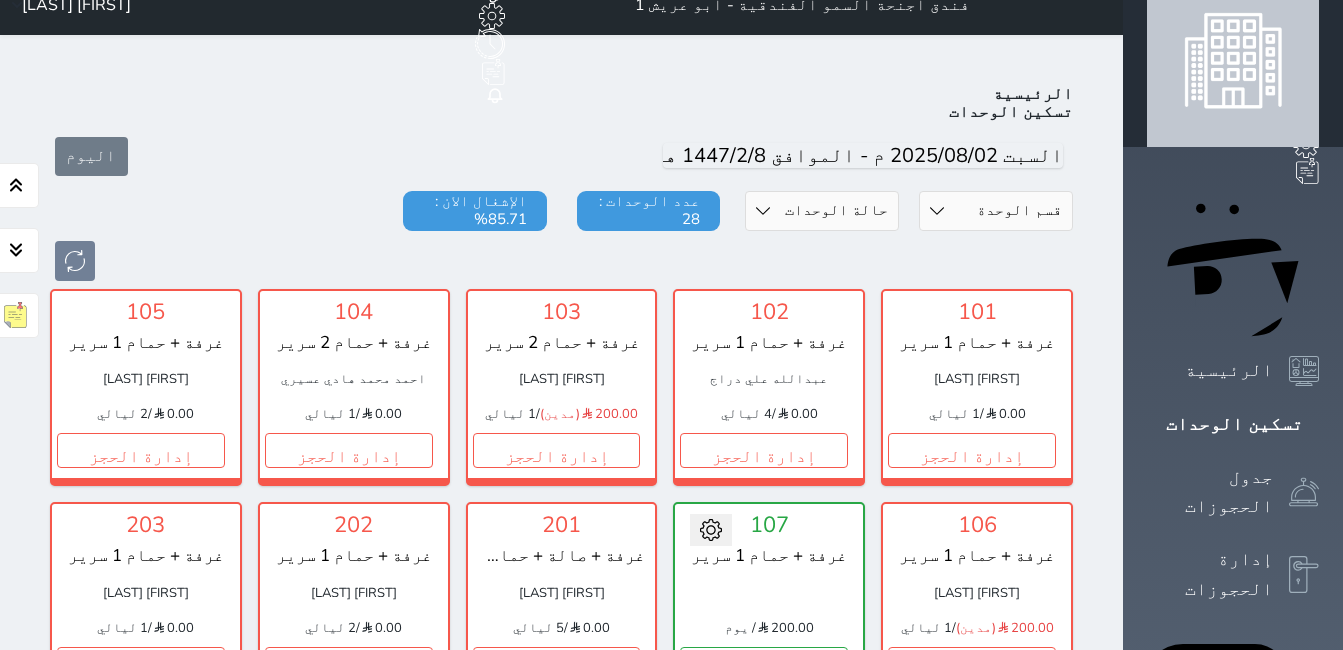 scroll, scrollTop: 0, scrollLeft: 0, axis: both 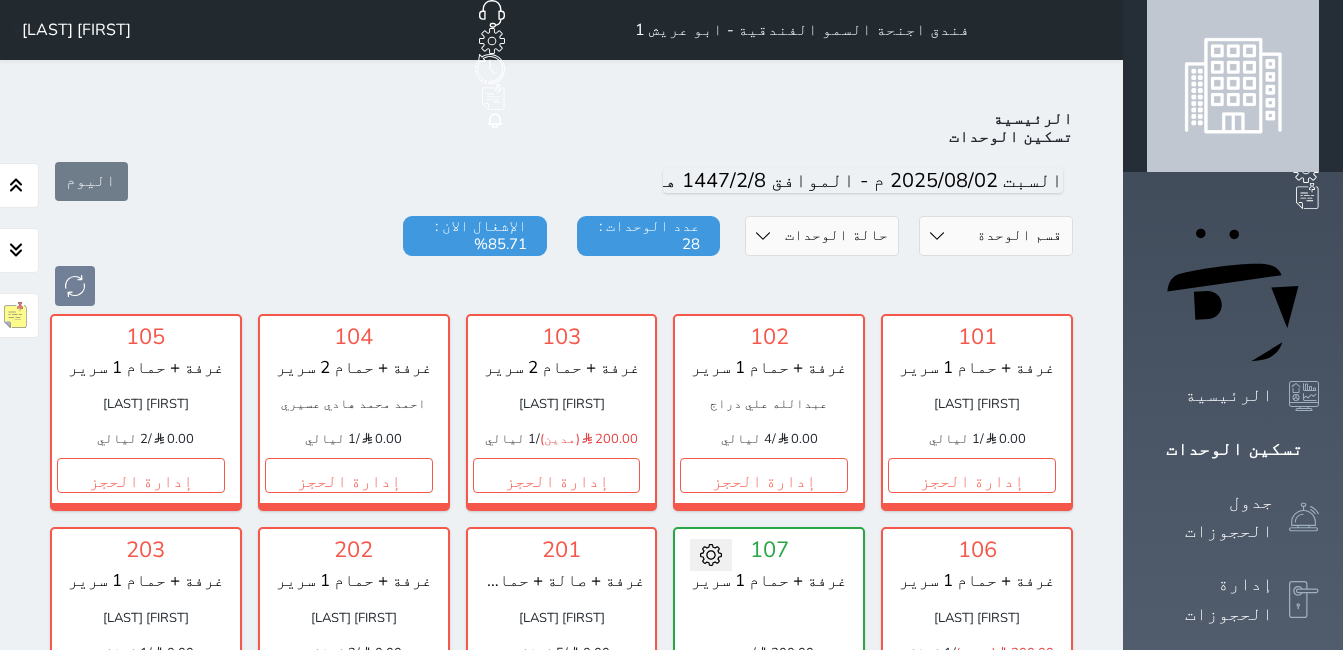 click on "[FIRST] [LAST]" at bounding box center [76, 30] 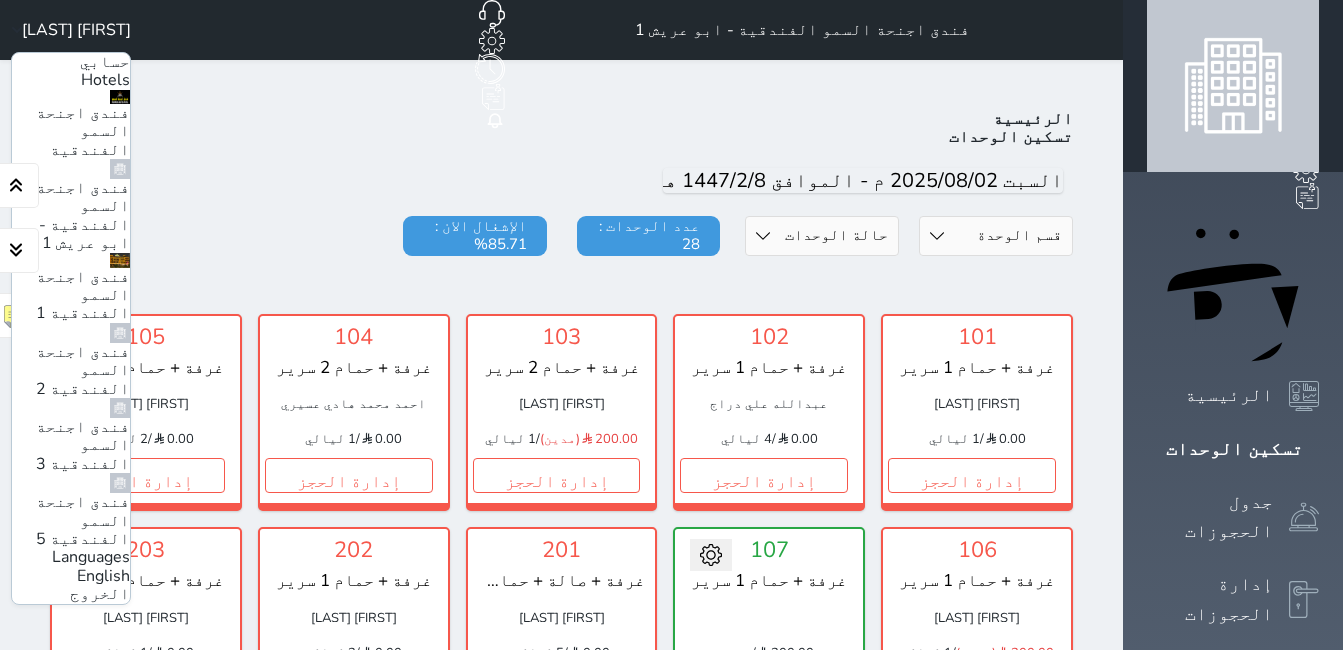 click on "فندق اجنحة السمو الفندقية 1" at bounding box center (83, 295) 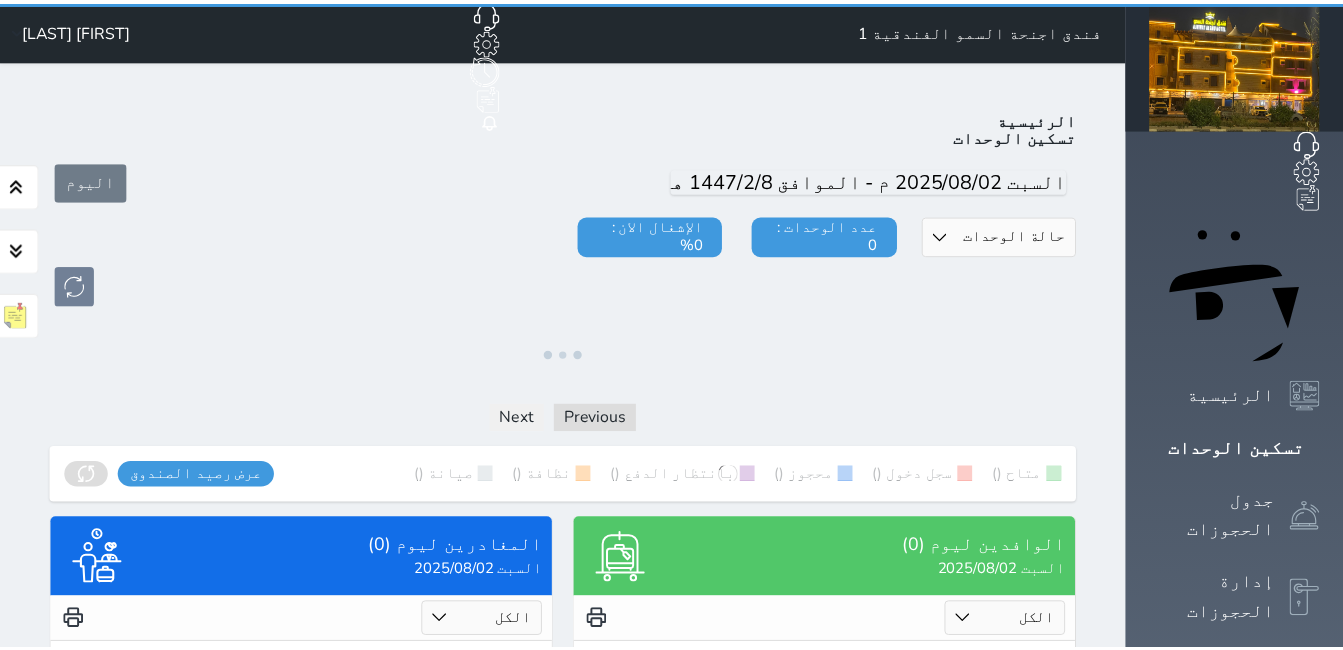 scroll, scrollTop: 0, scrollLeft: 0, axis: both 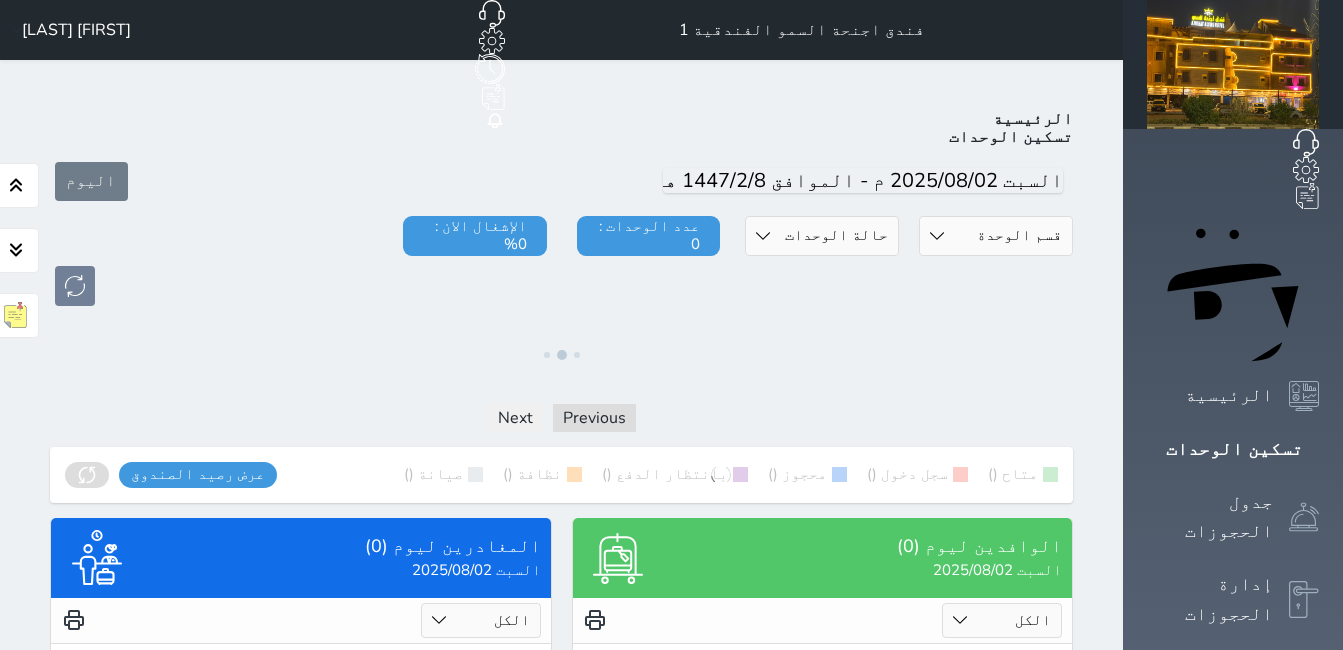 click on "[FIRST] [LAST]" at bounding box center [76, 30] 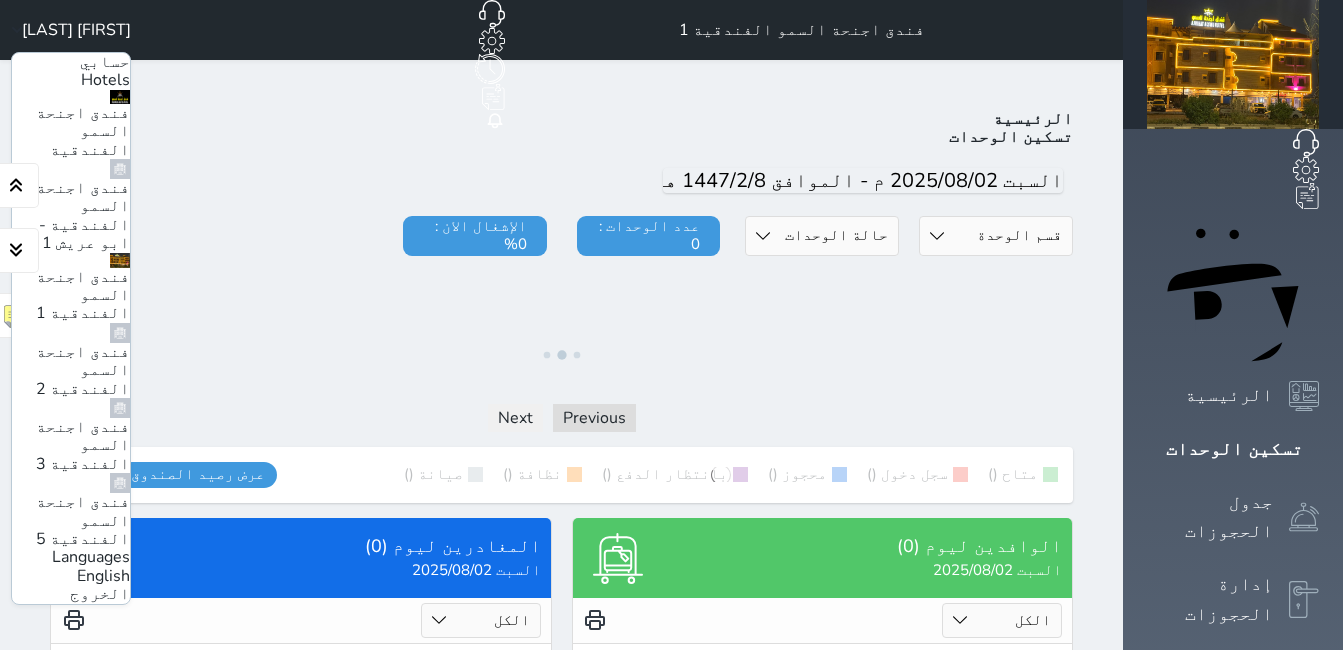 click on "فندق اجنحة السمو الفندقية 2" at bounding box center [83, 370] 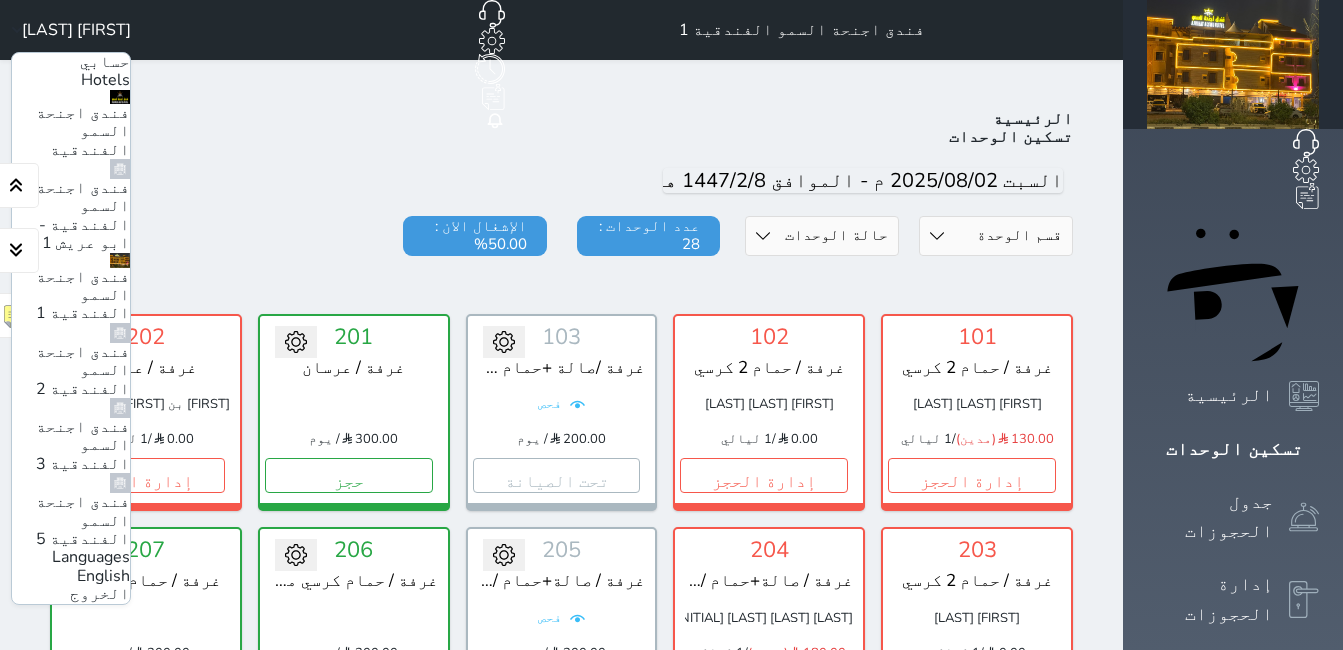 scroll, scrollTop: 78, scrollLeft: 0, axis: vertical 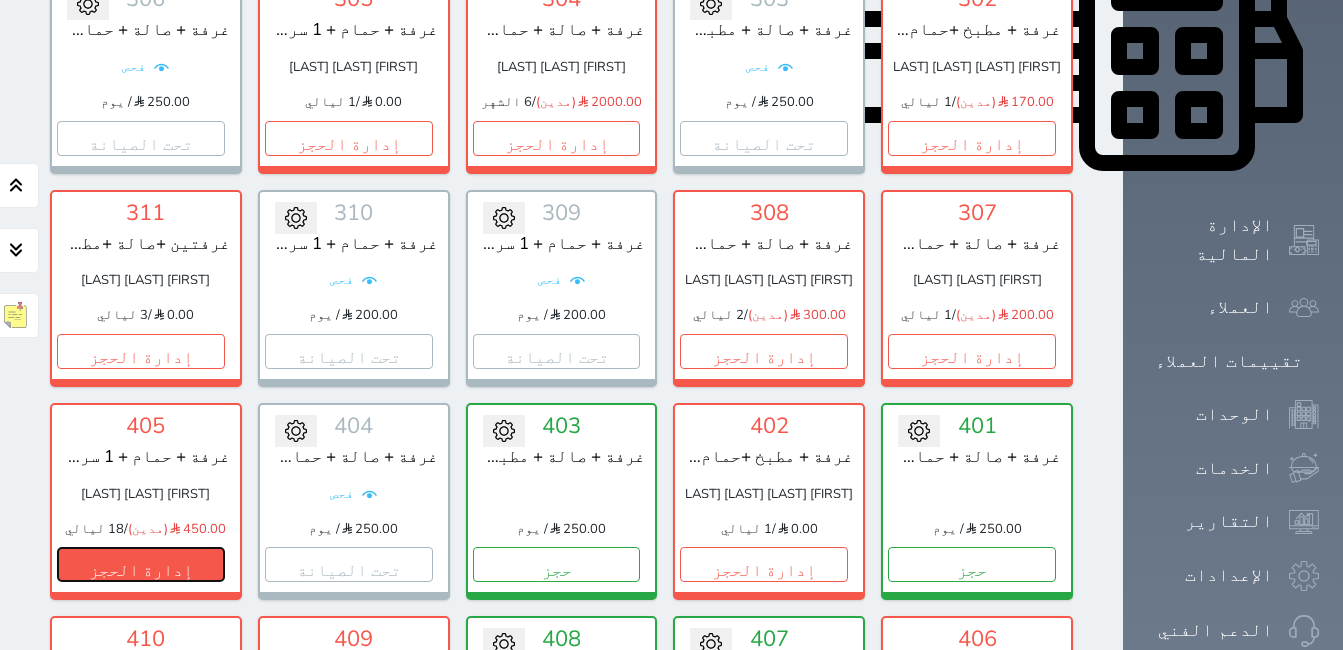 click on "إدارة الحجز" at bounding box center [141, 564] 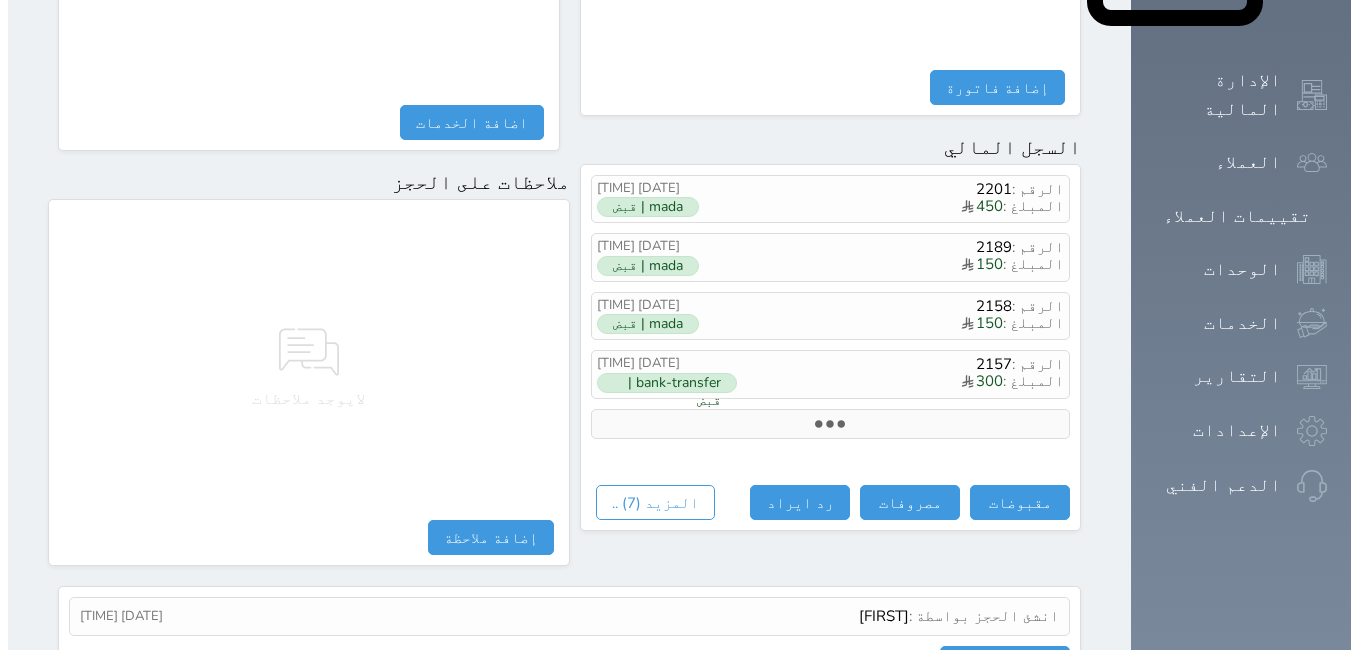 scroll, scrollTop: 1131, scrollLeft: 0, axis: vertical 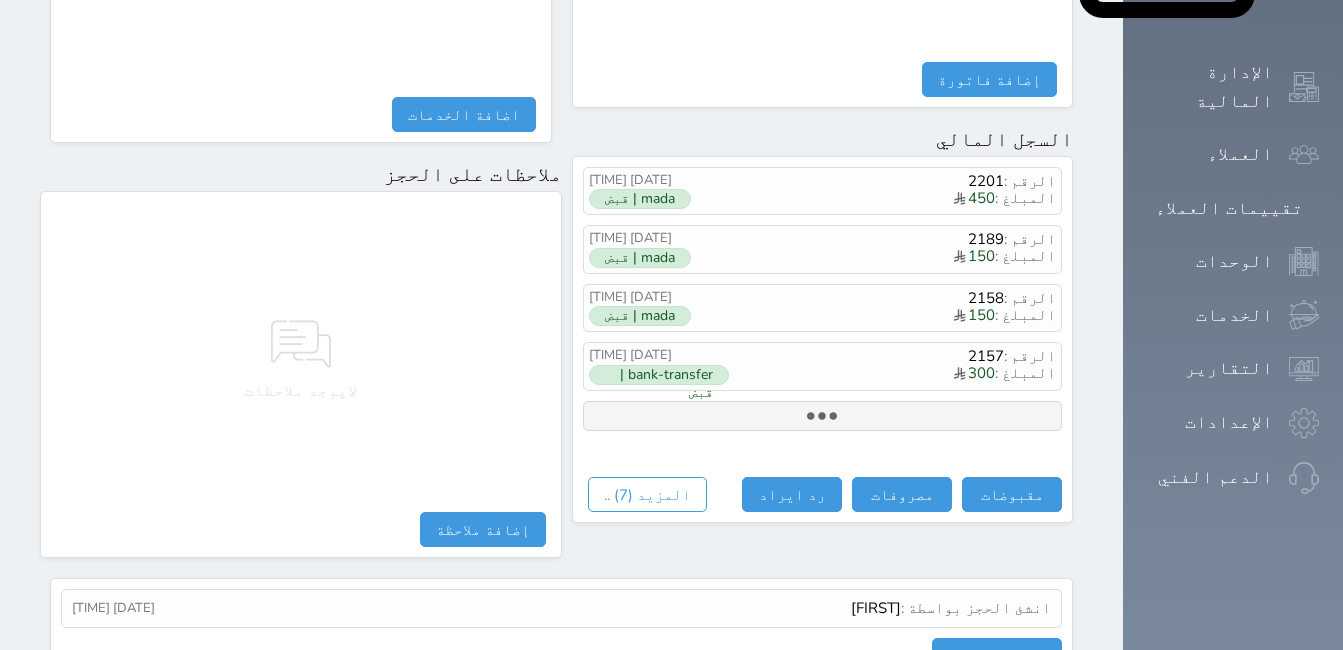 click at bounding box center (823, 416) 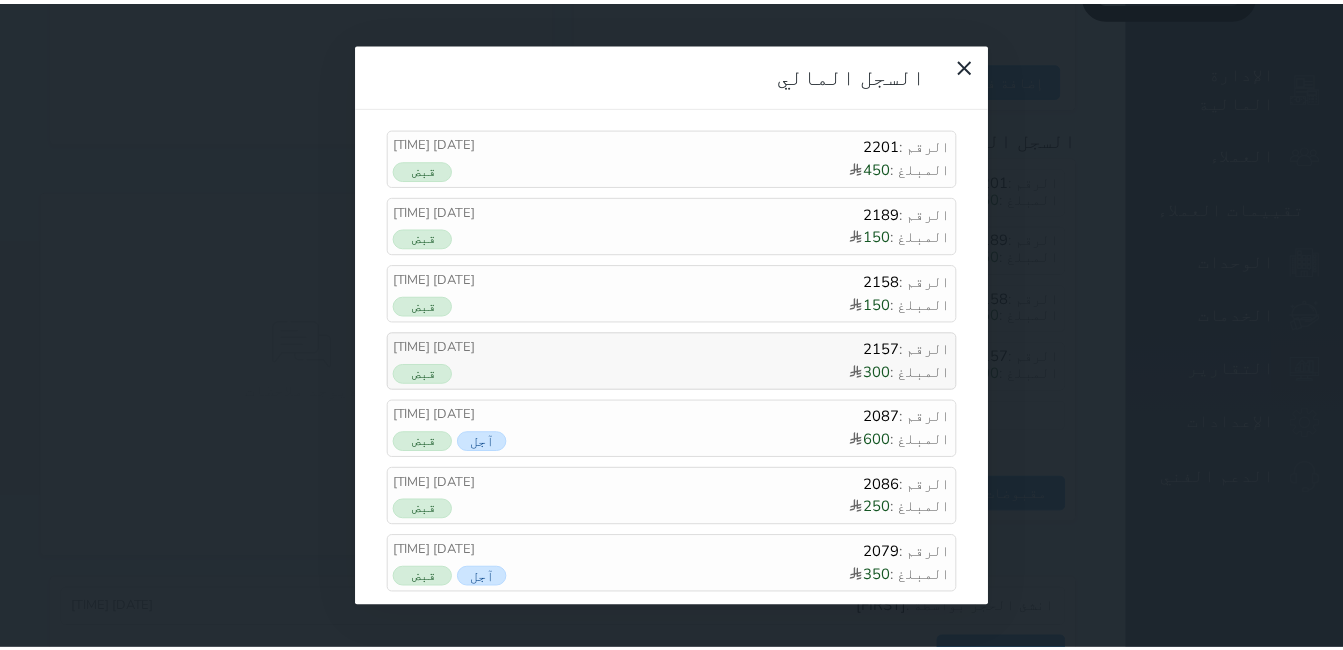 scroll, scrollTop: 0, scrollLeft: 0, axis: both 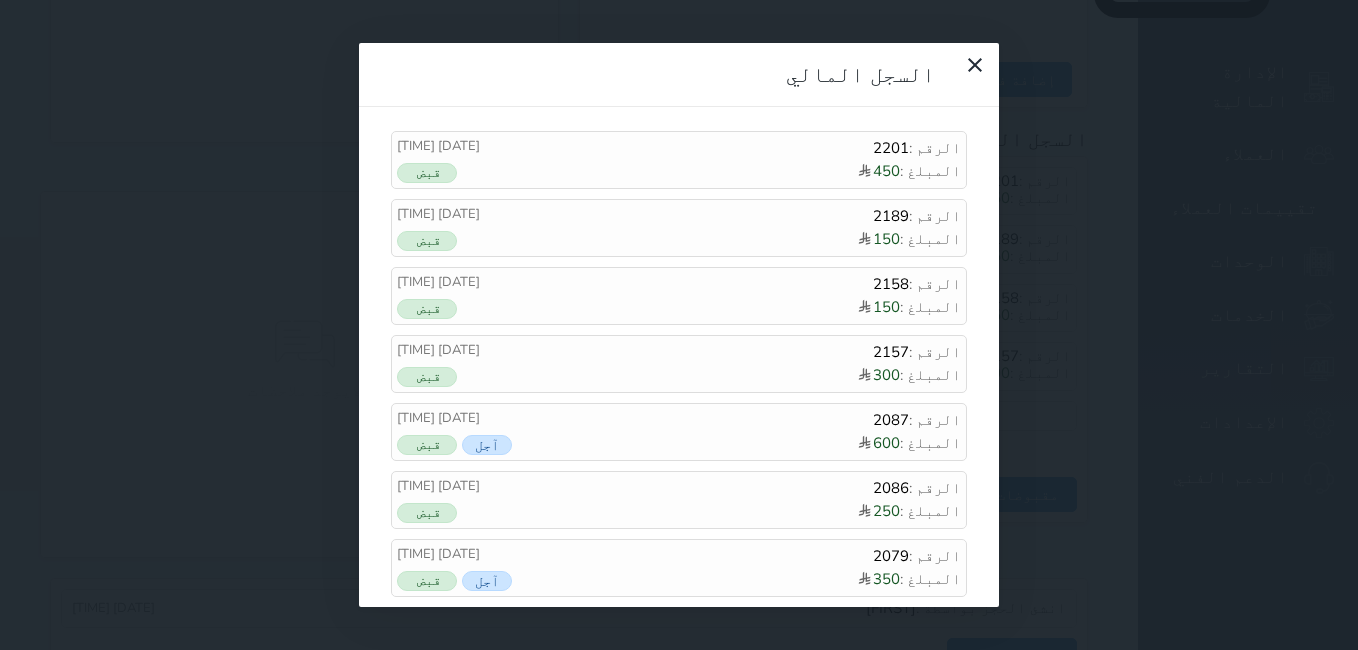click on "السجل المالي               الرقم :  2201   المبلغ :  450    2025-07-30 09:11       قبض الرقم :  2189   المبلغ :  150    2025-07-29 11:41       قبض الرقم :  2158   المبلغ :  150    2025-07-28 16:33       قبض الرقم :  2157   المبلغ :  300    2025-07-28 16:32       قبض الرقم :  2087   المبلغ :  600    2025-07-20 08:21
آجل
قبض الرقم :  2086   المبلغ :  250    2025-07-20 08:20       قبض الرقم :  2079   المبلغ :  350    2025-07-19 11:53
آجل
قبض" at bounding box center (679, 325) 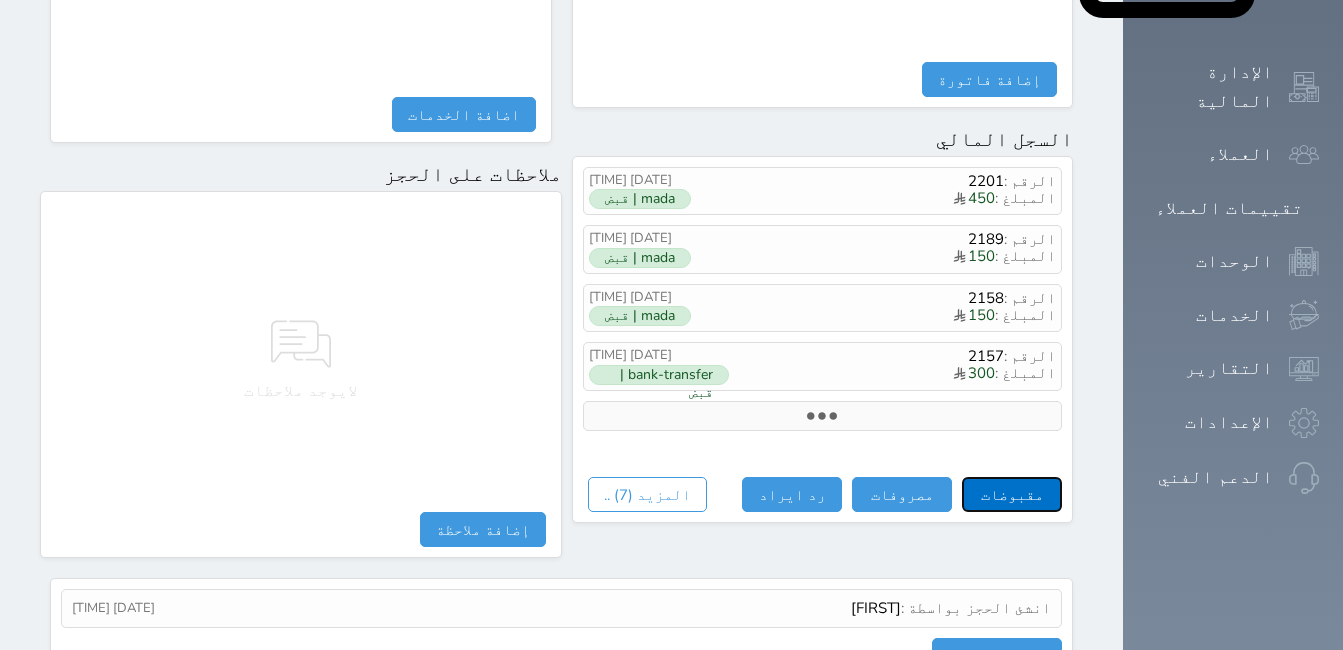 click on "مقبوضات" at bounding box center [1012, 494] 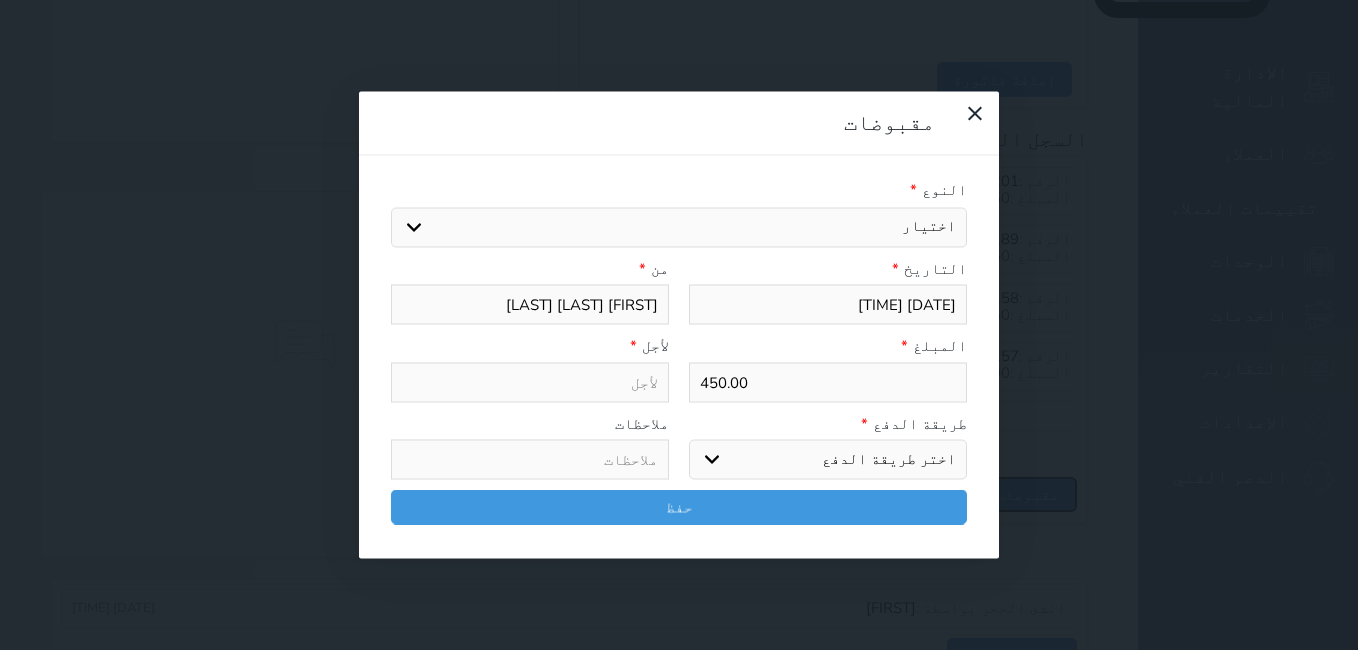 select 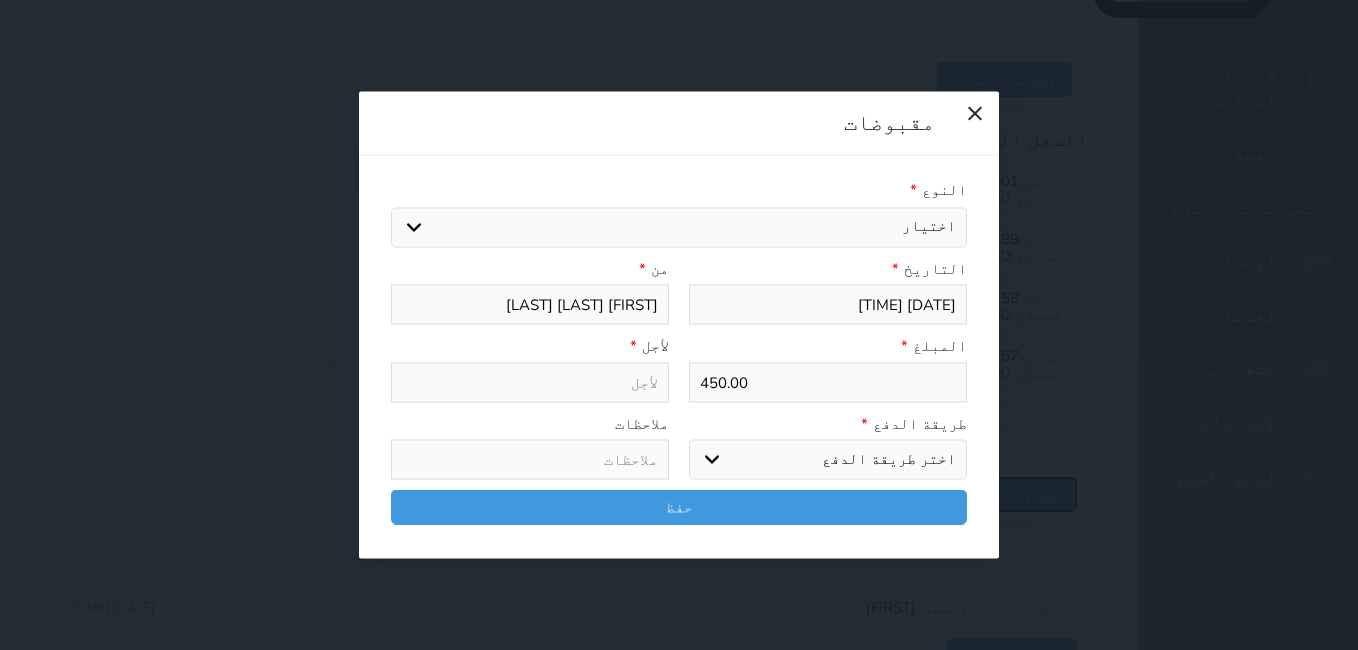 select 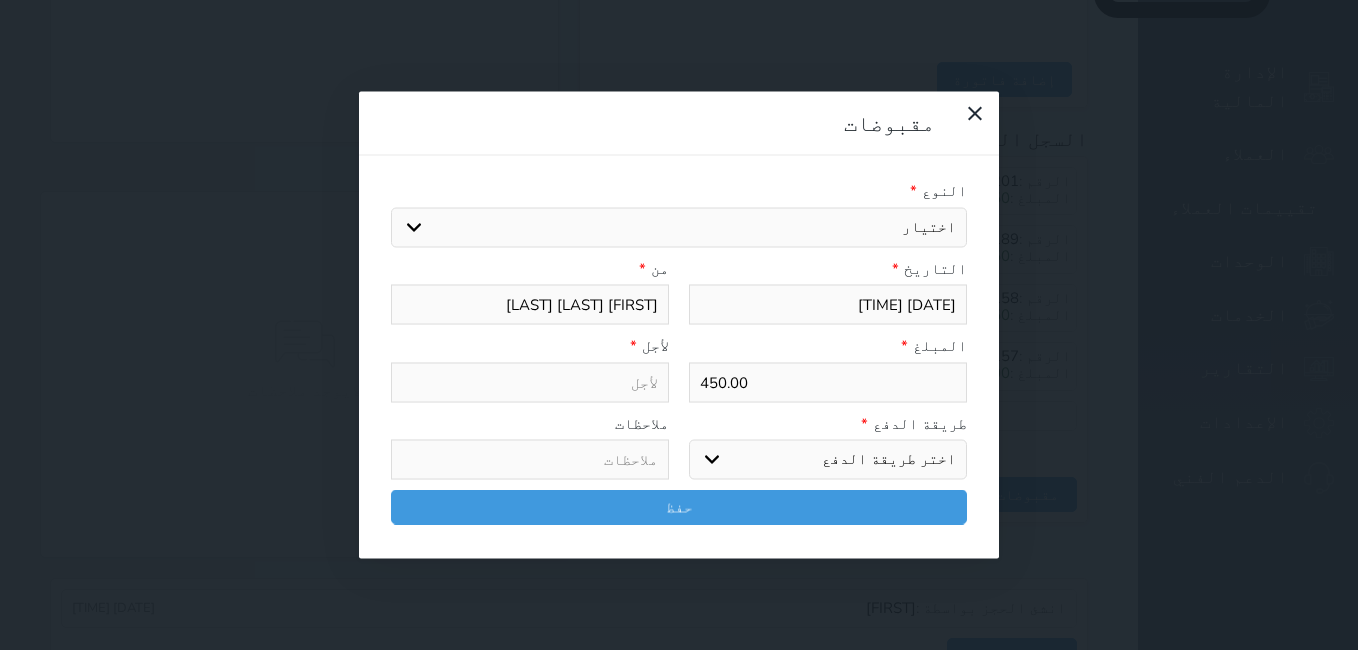 click on "اختيار   مقبوضات عامة قيمة إيجار فواتير تامين عربون لا ينطبق آخر مغسلة واي فاي - الإنترنت مواقف السيارات طعام الأغذية والمشروبات مشروبات المشروبات الباردة المشروبات الساخنة الإفطار غداء عشاء مخبز و كعك حمام سباحة الصالة الرياضية سبا و خدمات الجمال اختيار وإسقاط (خدمات النقل) ميني بار كابل - تلفزيون سرير إضافي تصفيف الشعر التسوق خدمات الجولات السياحية المنظمة خدمات الدليل السياحي" at bounding box center [679, 227] 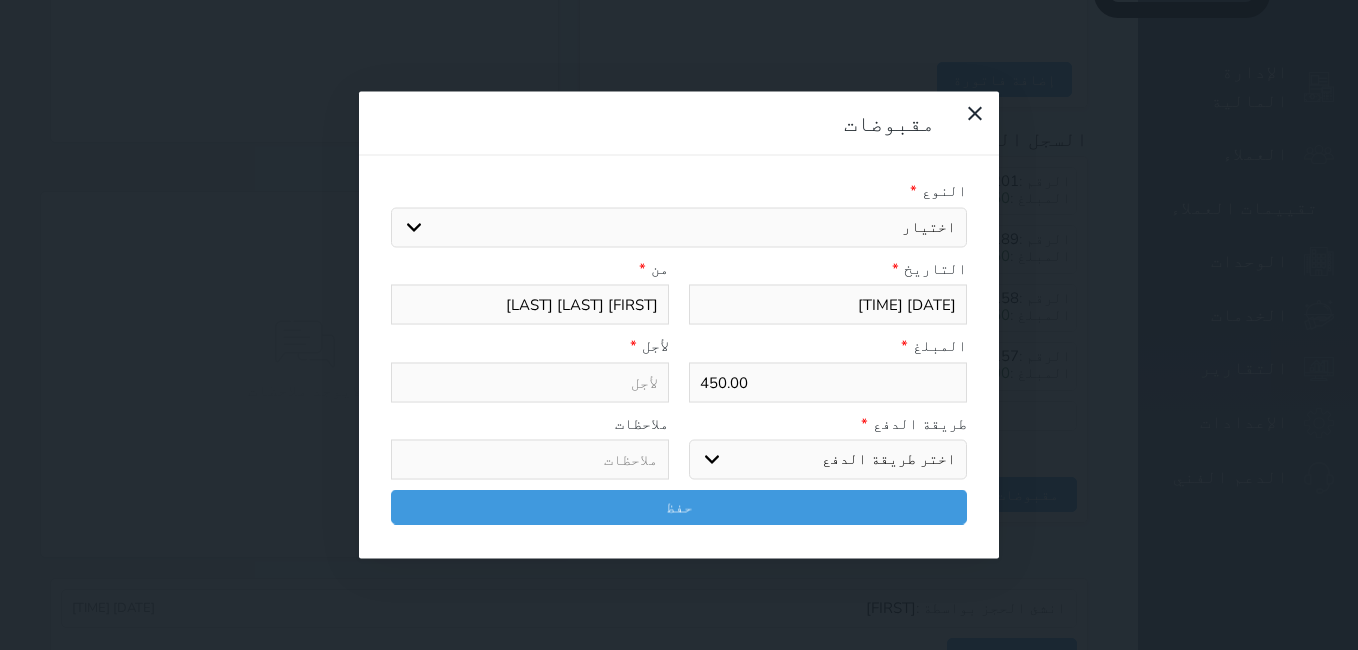 select on "158977" 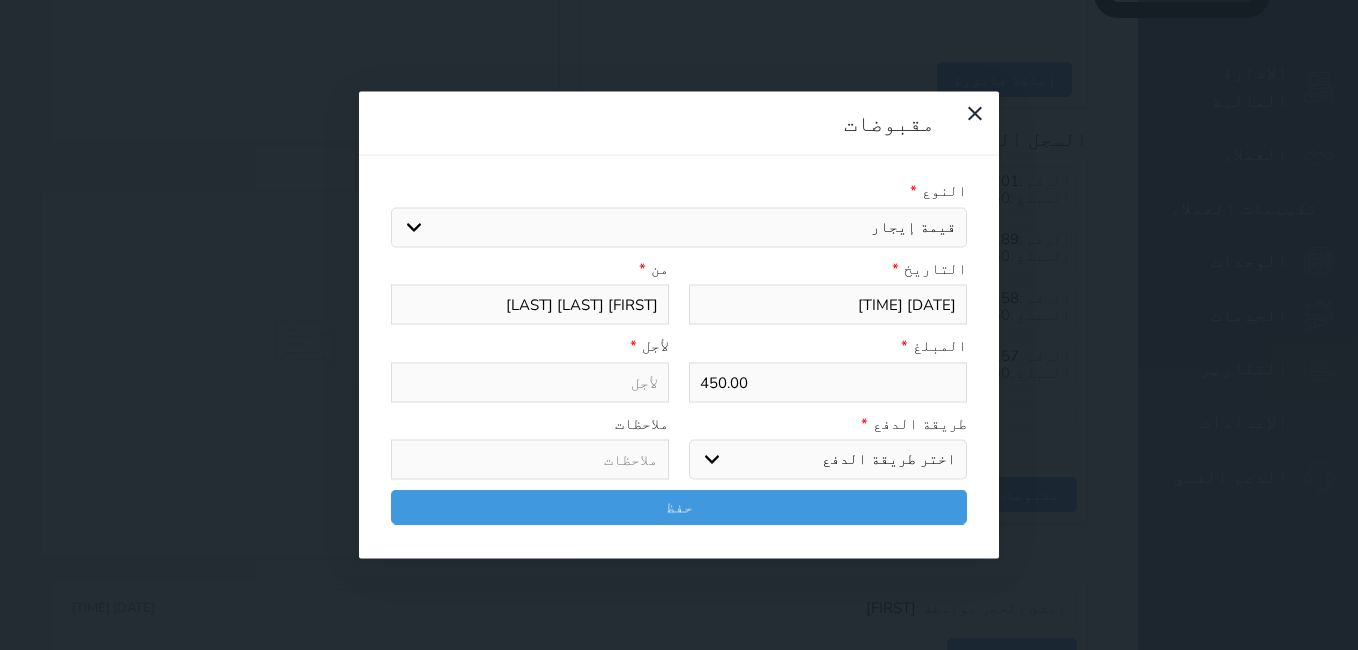 click on "اختيار   مقبوضات عامة قيمة إيجار فواتير تامين عربون لا ينطبق آخر مغسلة واي فاي - الإنترنت مواقف السيارات طعام الأغذية والمشروبات مشروبات المشروبات الباردة المشروبات الساخنة الإفطار غداء عشاء مخبز و كعك حمام سباحة الصالة الرياضية سبا و خدمات الجمال اختيار وإسقاط (خدمات النقل) ميني بار كابل - تلفزيون سرير إضافي تصفيف الشعر التسوق خدمات الجولات السياحية المنظمة خدمات الدليل السياحي" at bounding box center (679, 227) 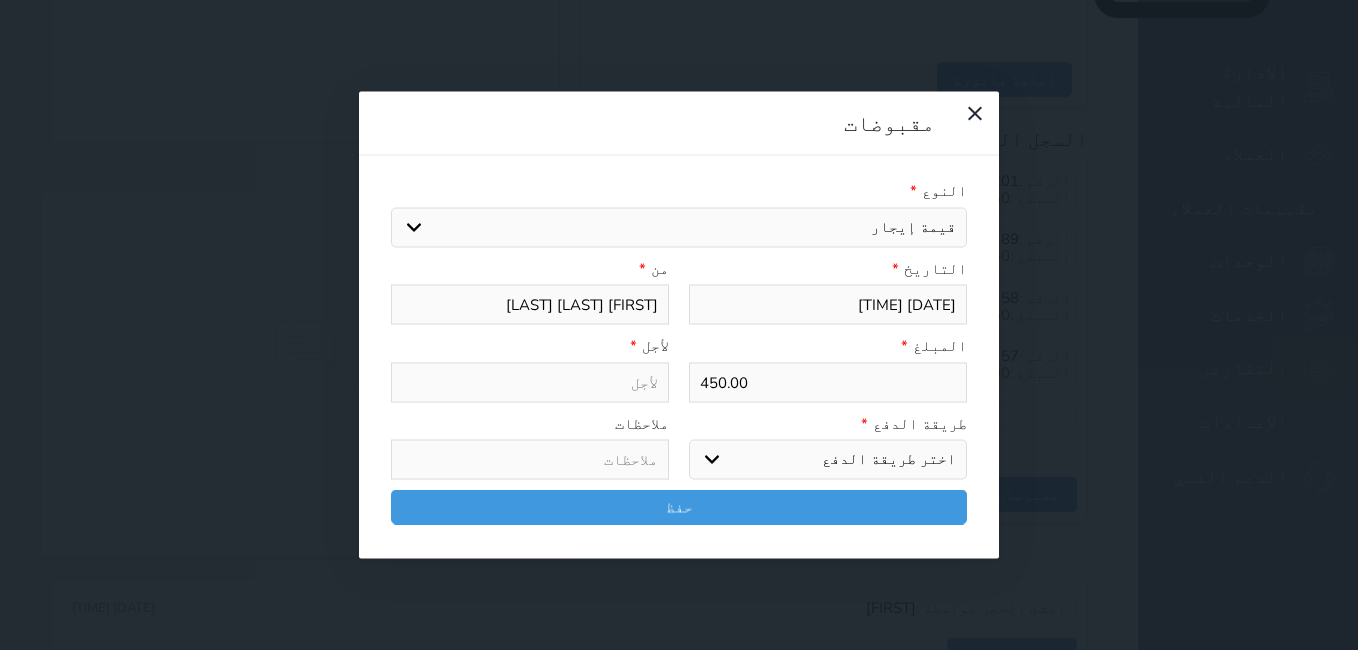 select 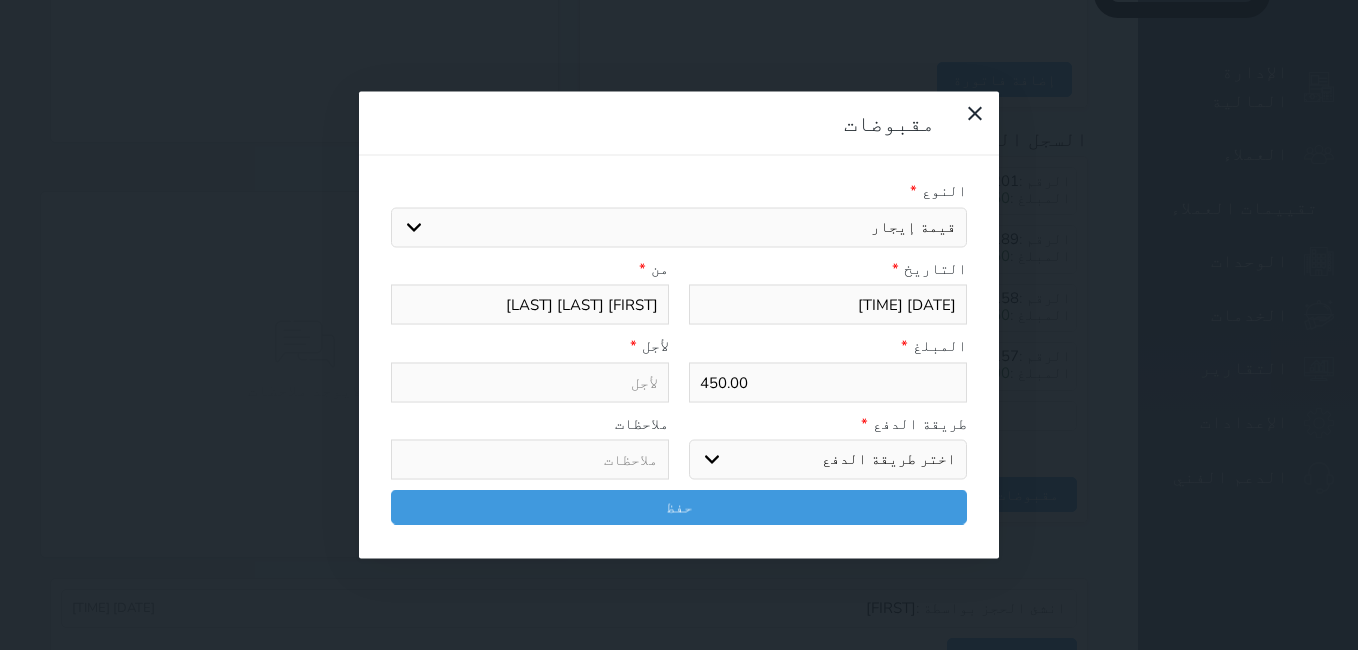 type on "قيمة إيجار - الوحدة - 405" 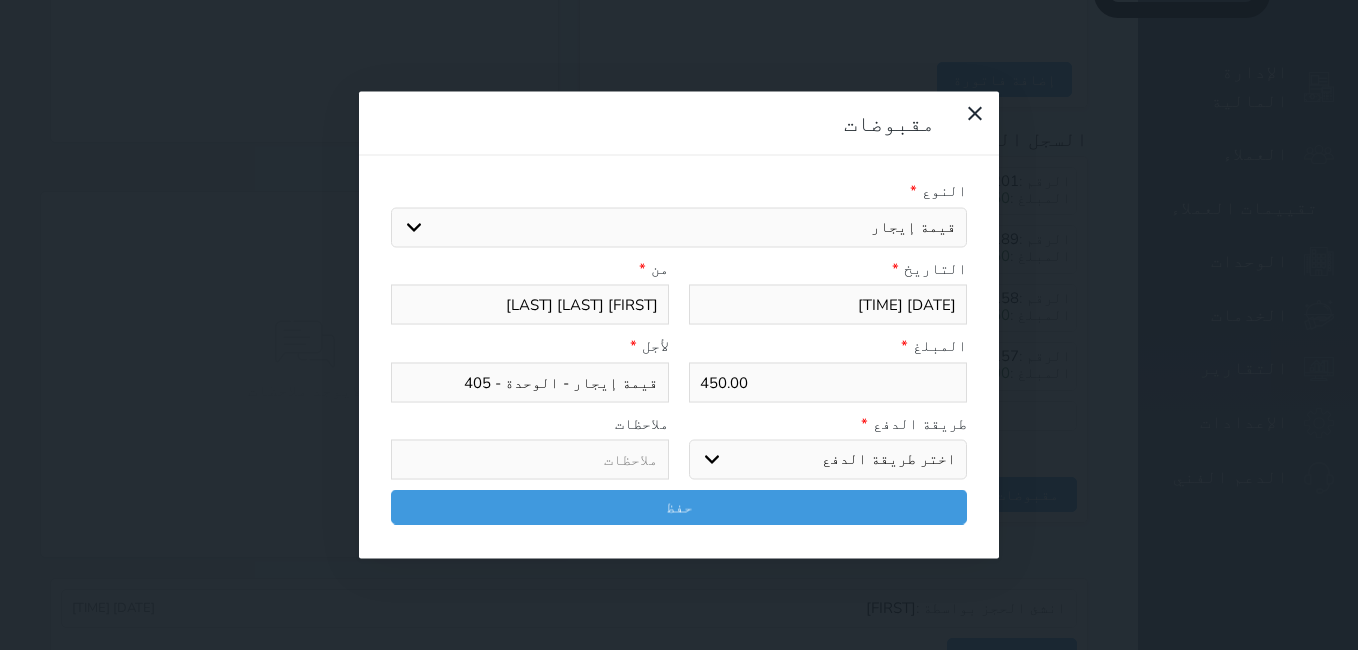 click on "اختر طريقة الدفع   دفع نقدى   تحويل بنكى   مدى   بطاقة ائتمان   آجل" at bounding box center [828, 460] 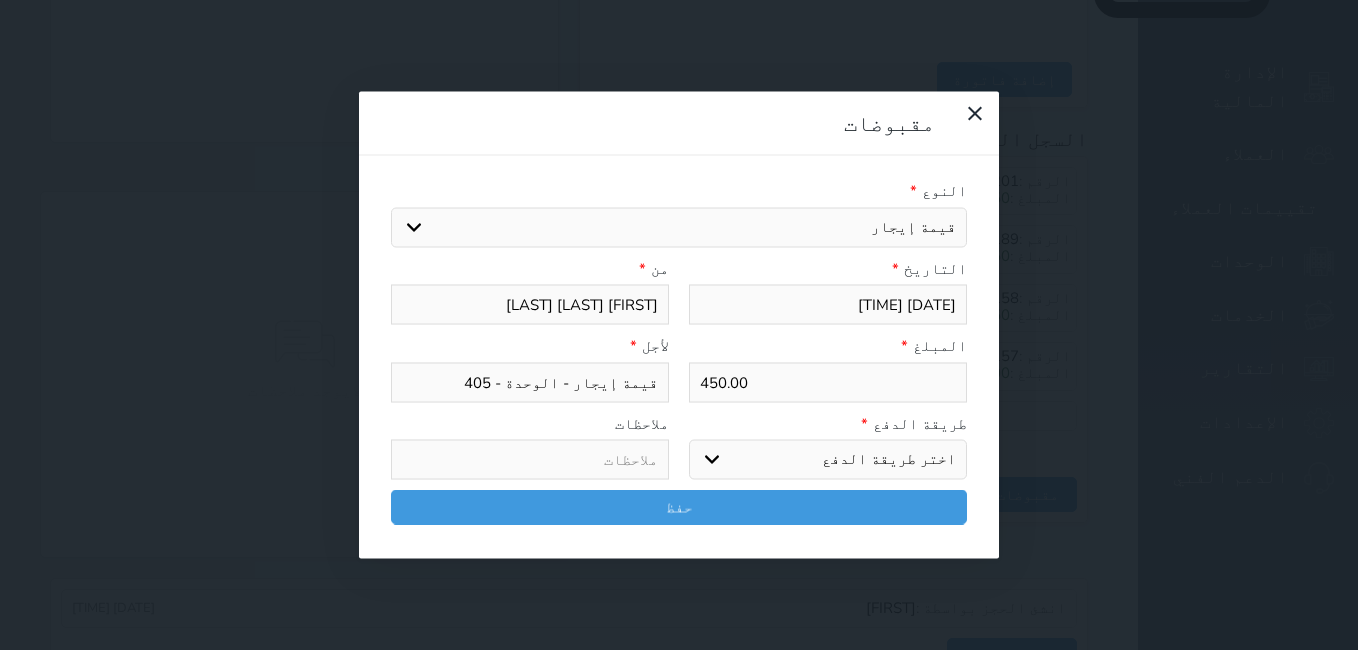 select on "mada" 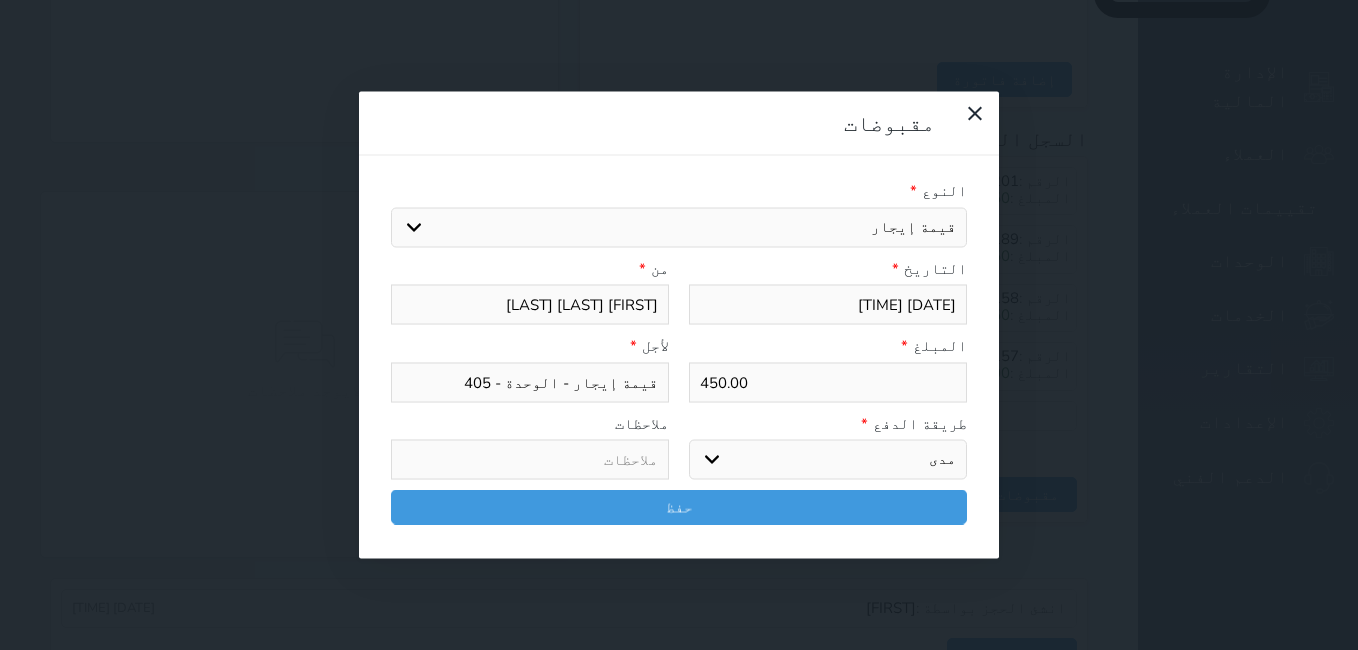 click on "اختر طريقة الدفع   دفع نقدى   تحويل بنكى   مدى   بطاقة ائتمان   آجل" at bounding box center [828, 460] 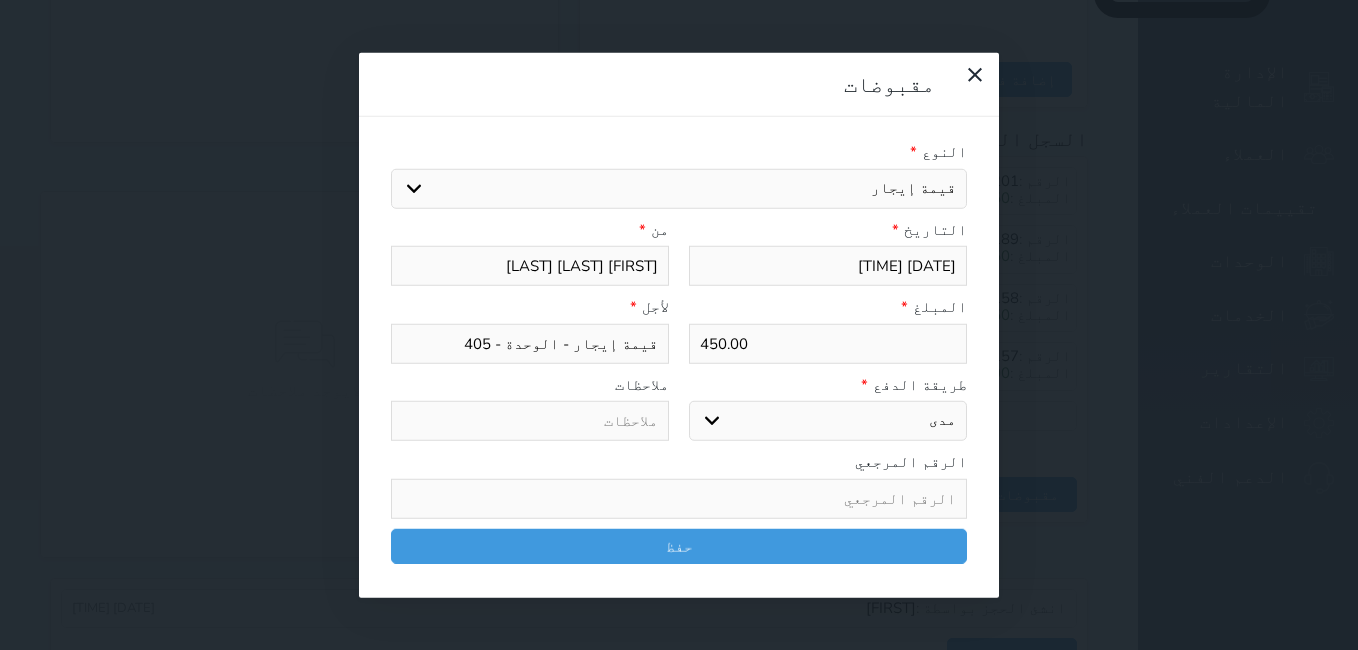 drag, startPoint x: 852, startPoint y: 308, endPoint x: 975, endPoint y: 302, distance: 123.146255 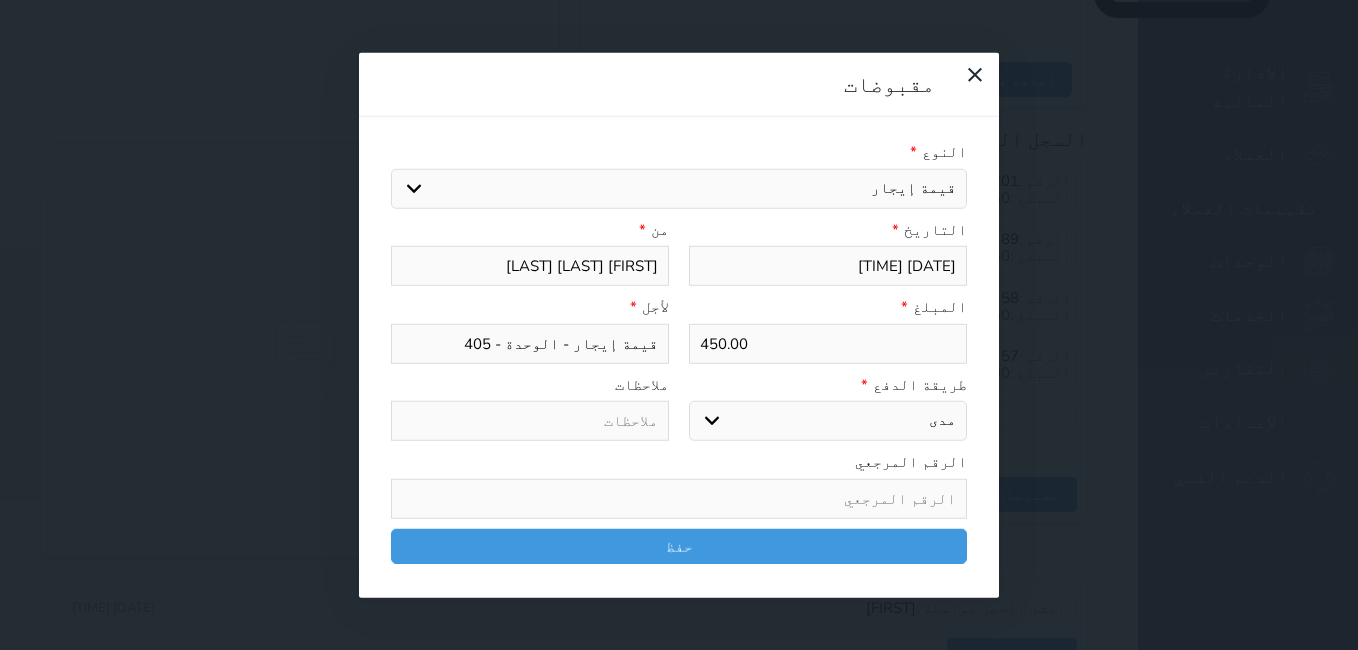 click on "450.00" at bounding box center [828, 343] 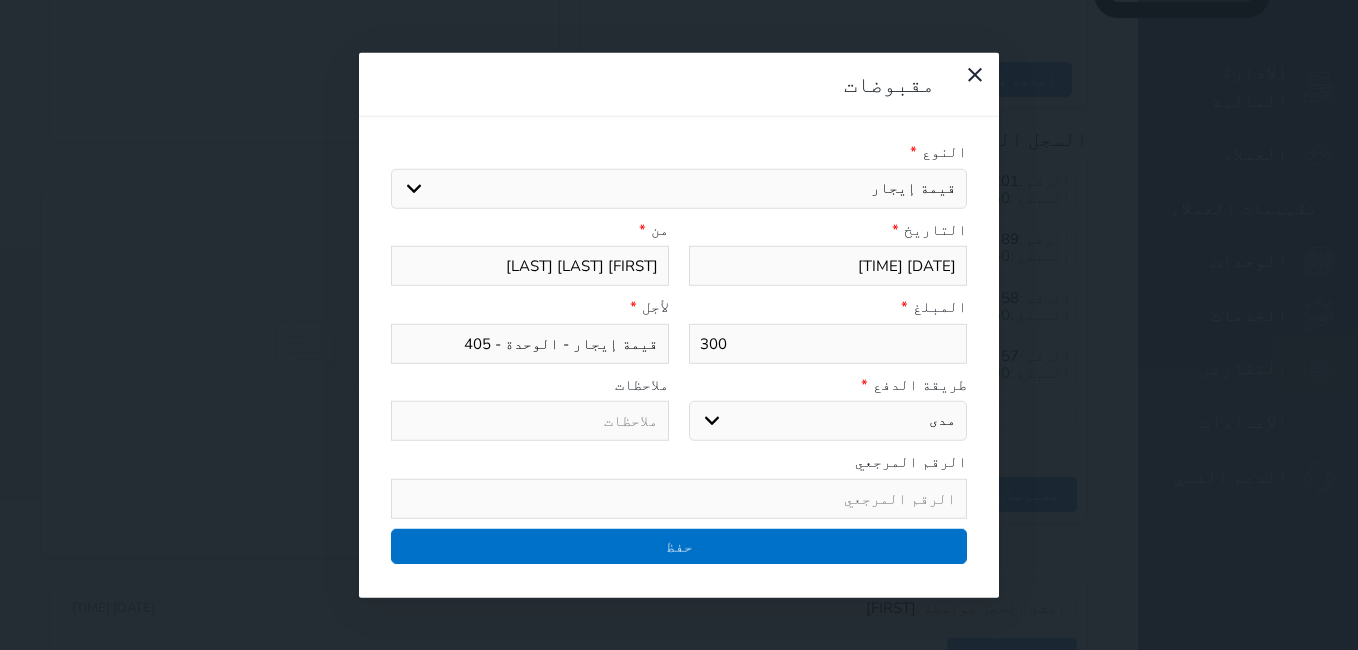 type on "300" 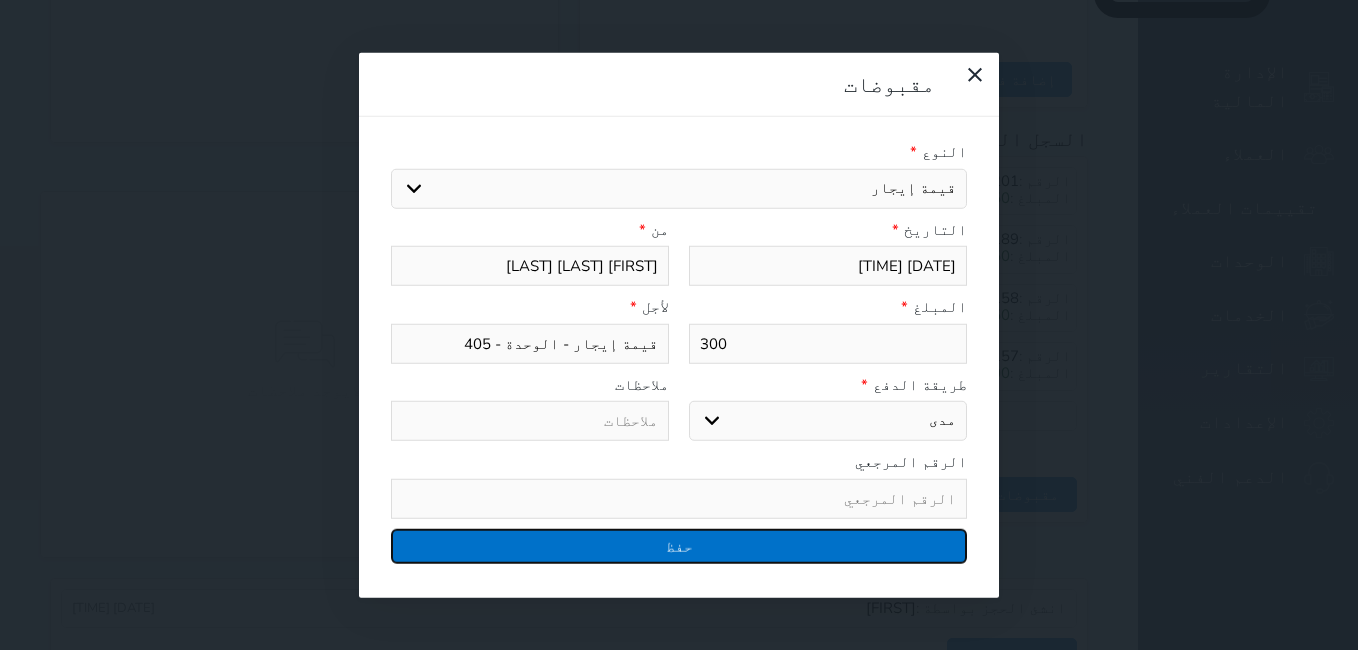 click on "حفظ" at bounding box center (679, 545) 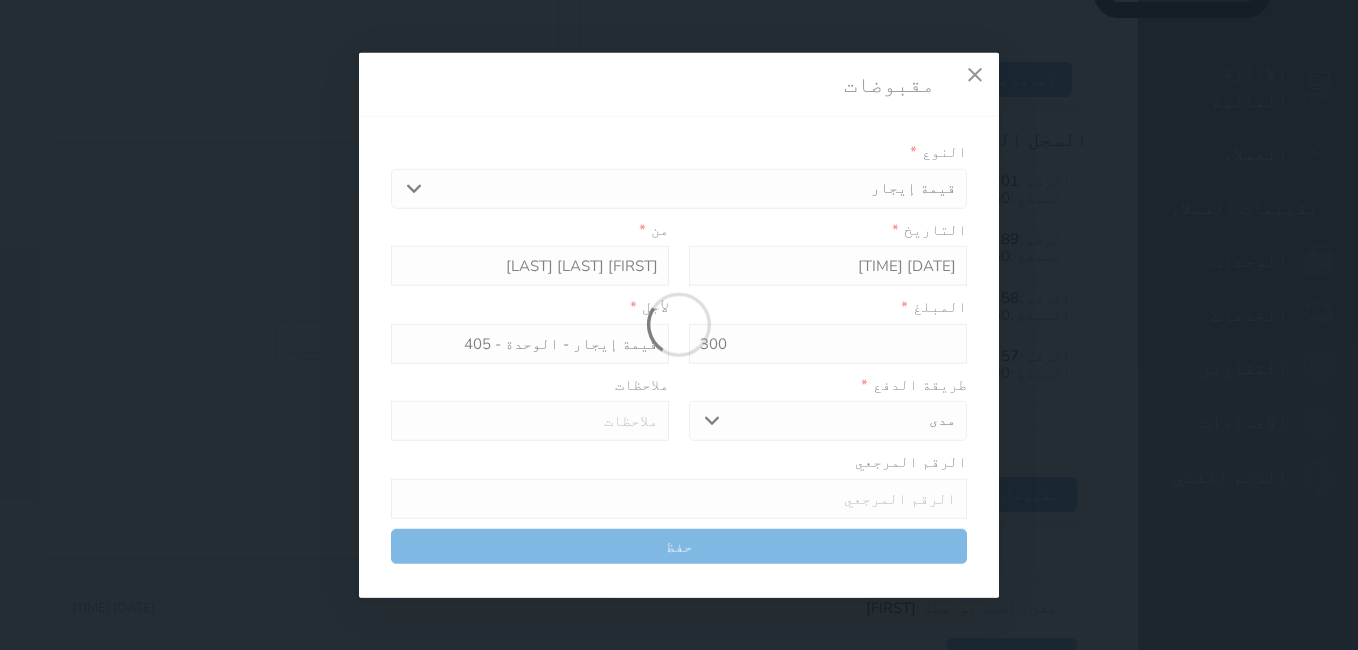 select 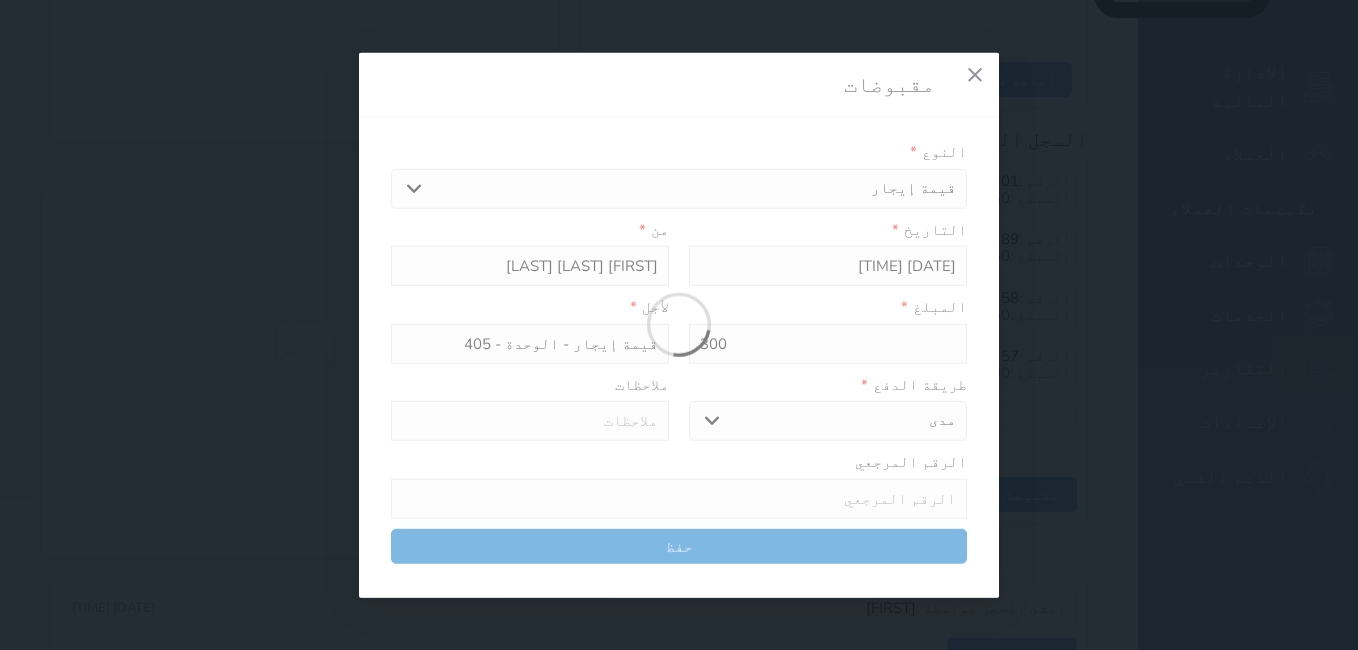 type 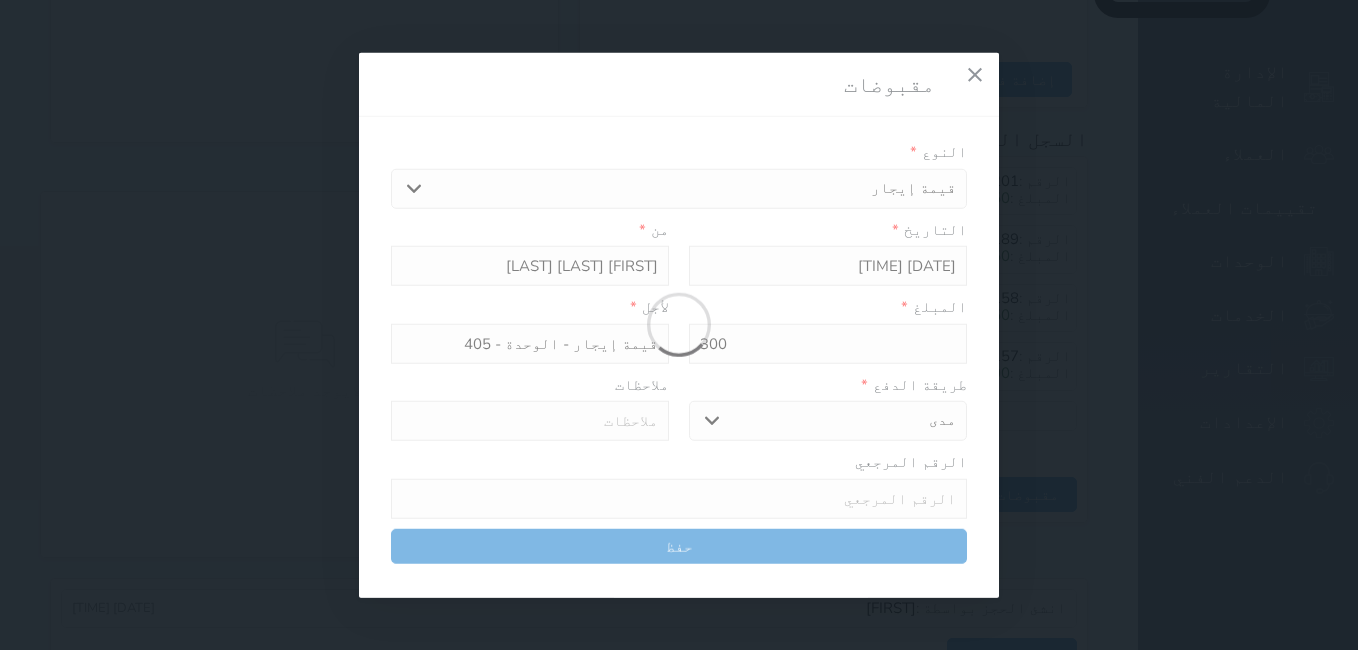 type on "0" 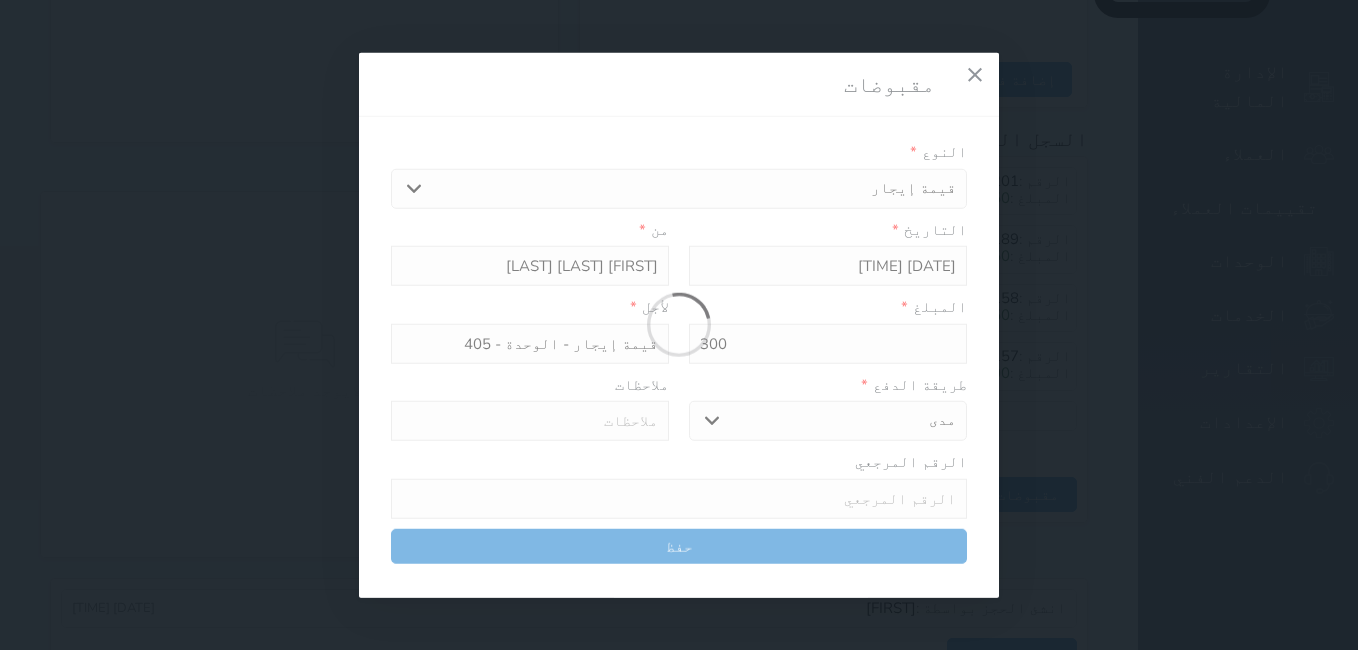 select 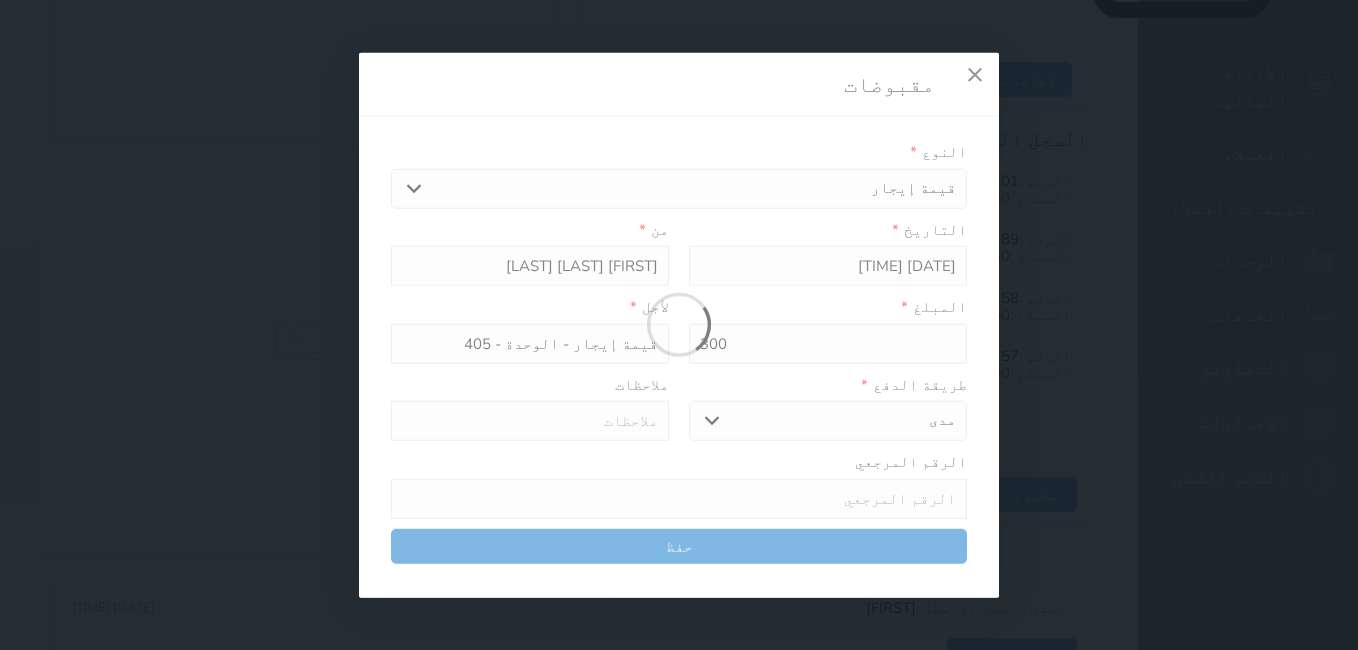 type on "0" 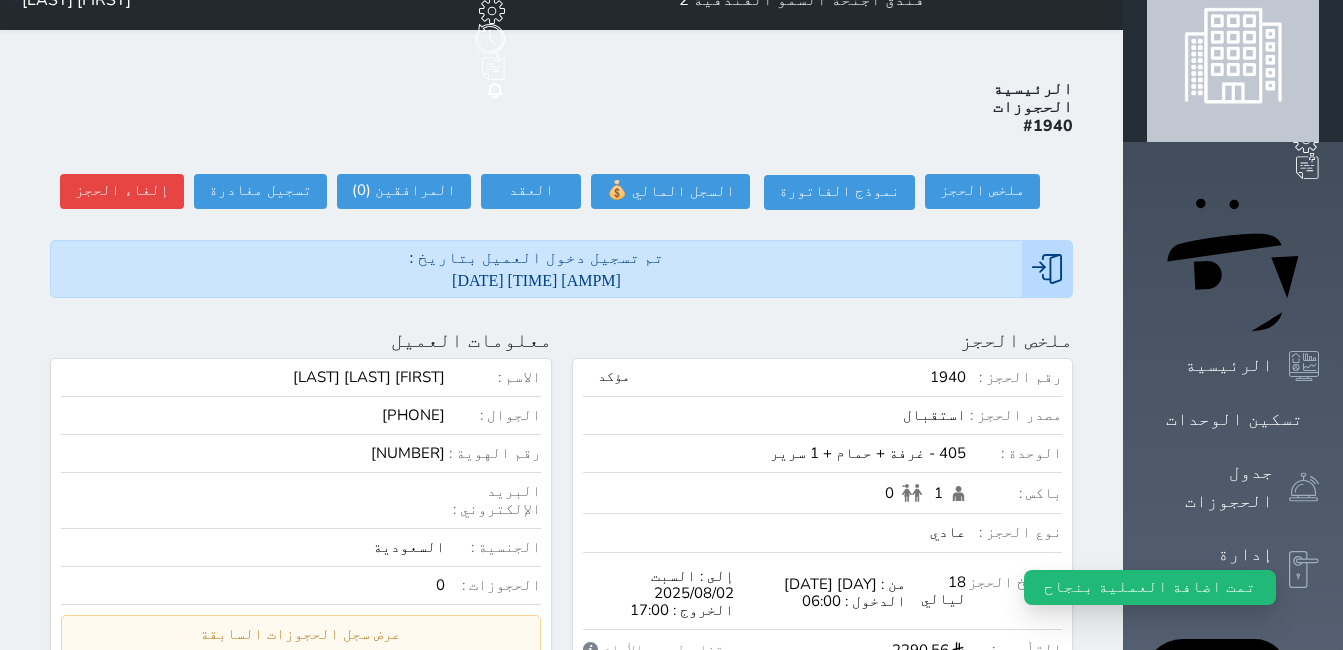 scroll, scrollTop: 0, scrollLeft: 0, axis: both 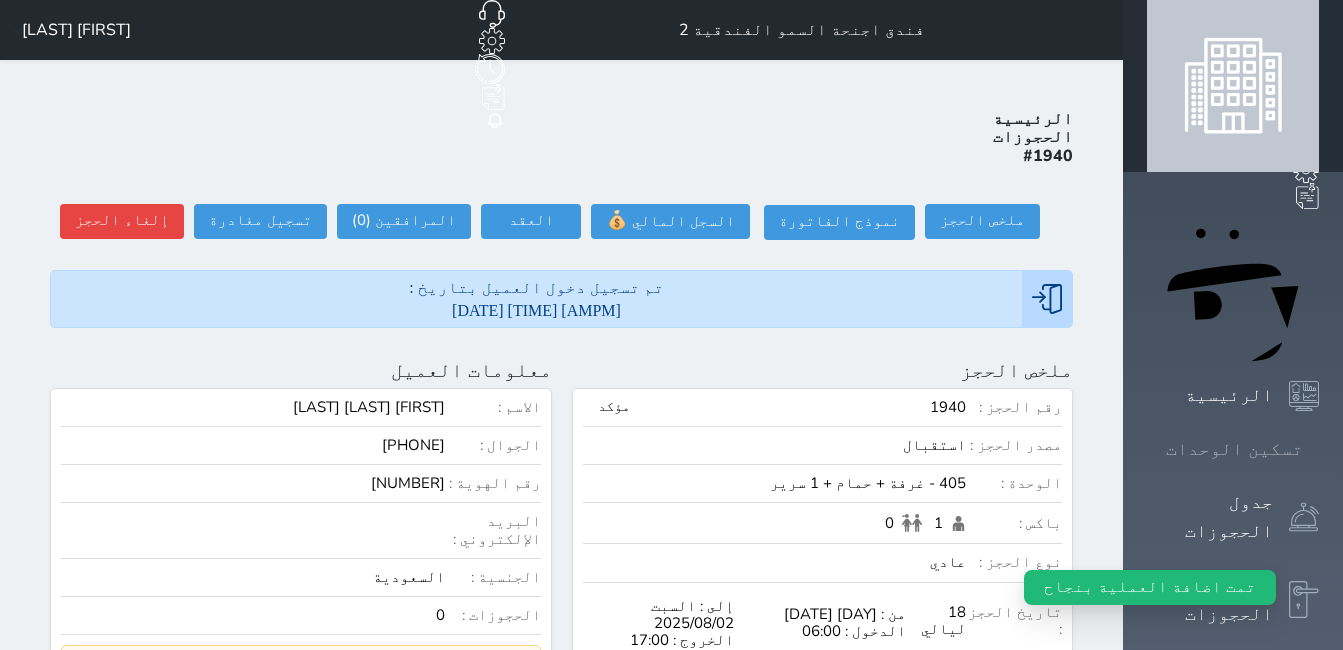 click on "تسكين الوحدات" at bounding box center (1234, 449) 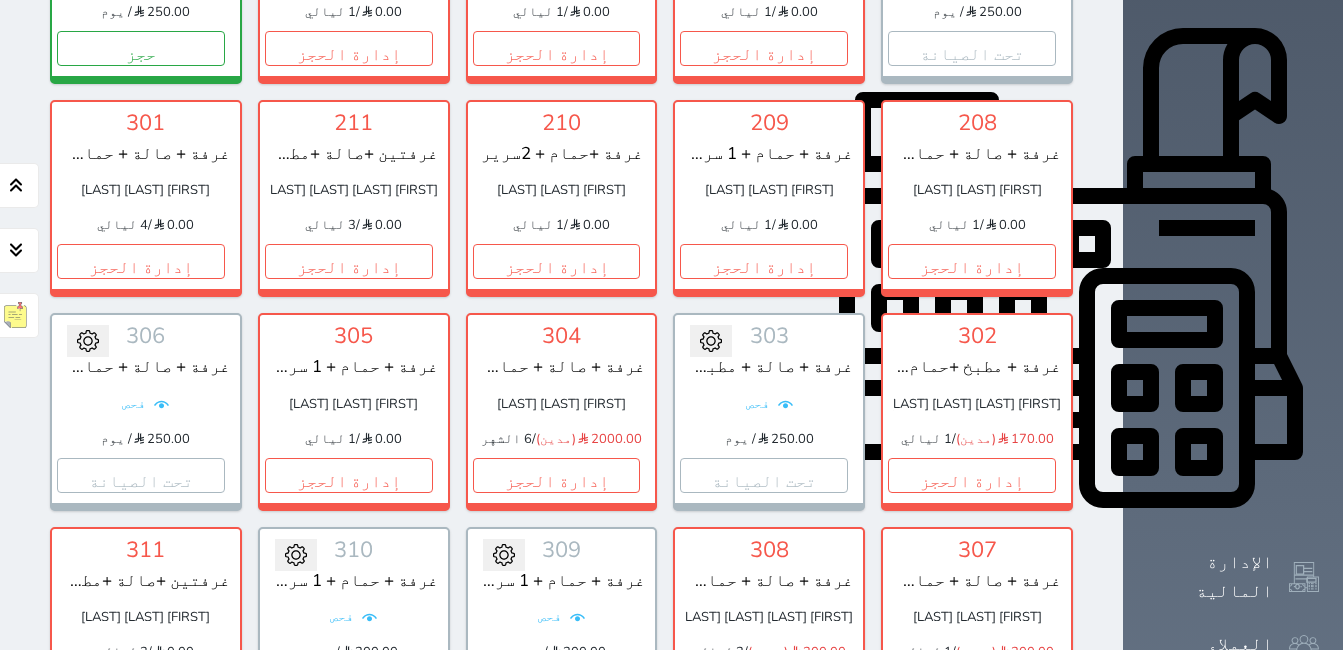 scroll, scrollTop: 778, scrollLeft: 0, axis: vertical 